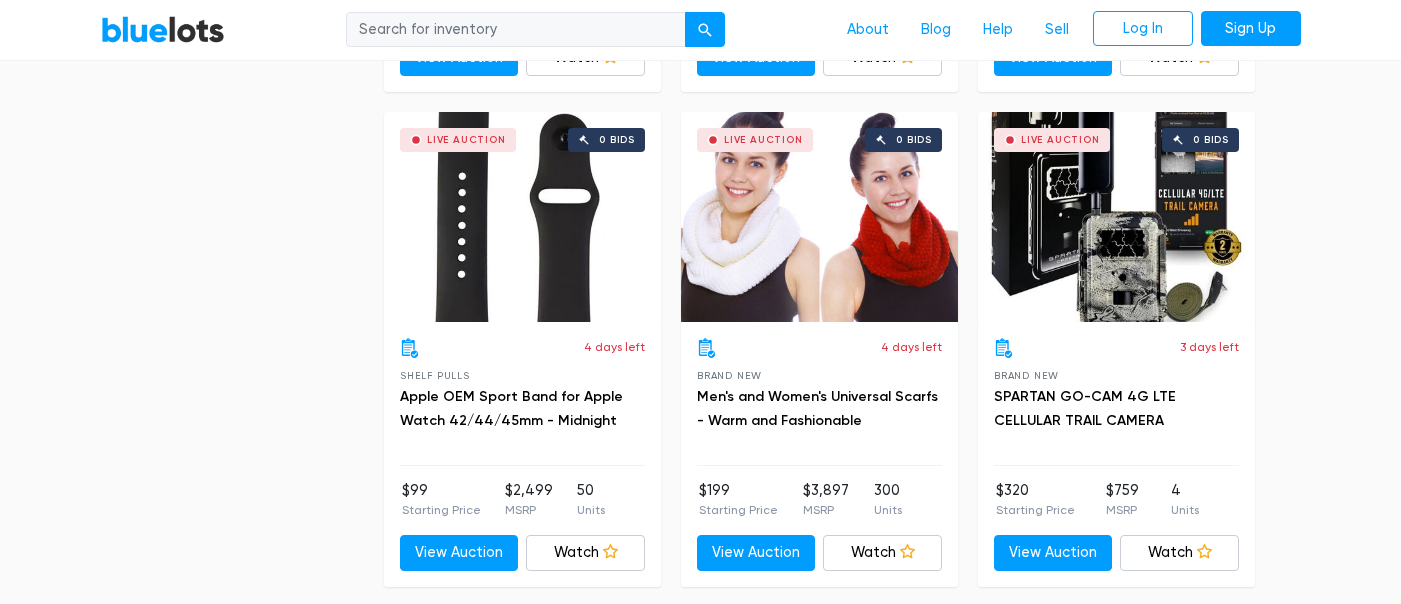 scroll, scrollTop: 6039, scrollLeft: 0, axis: vertical 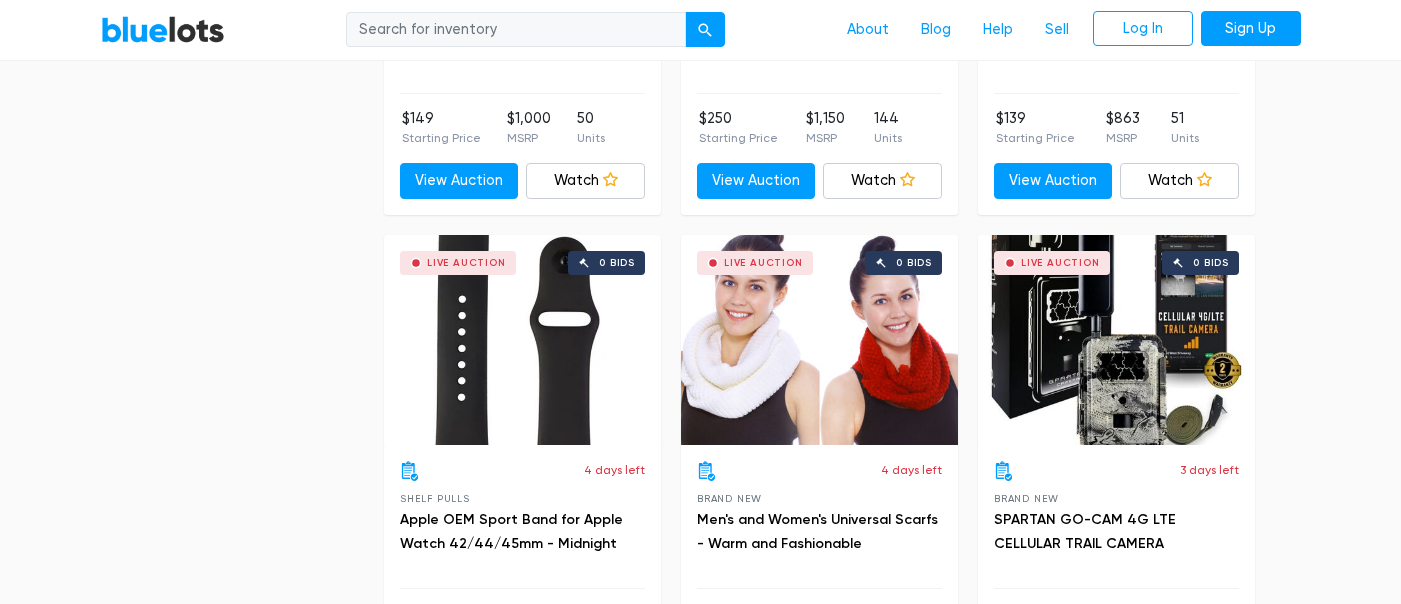 click at bounding box center [516, 30] 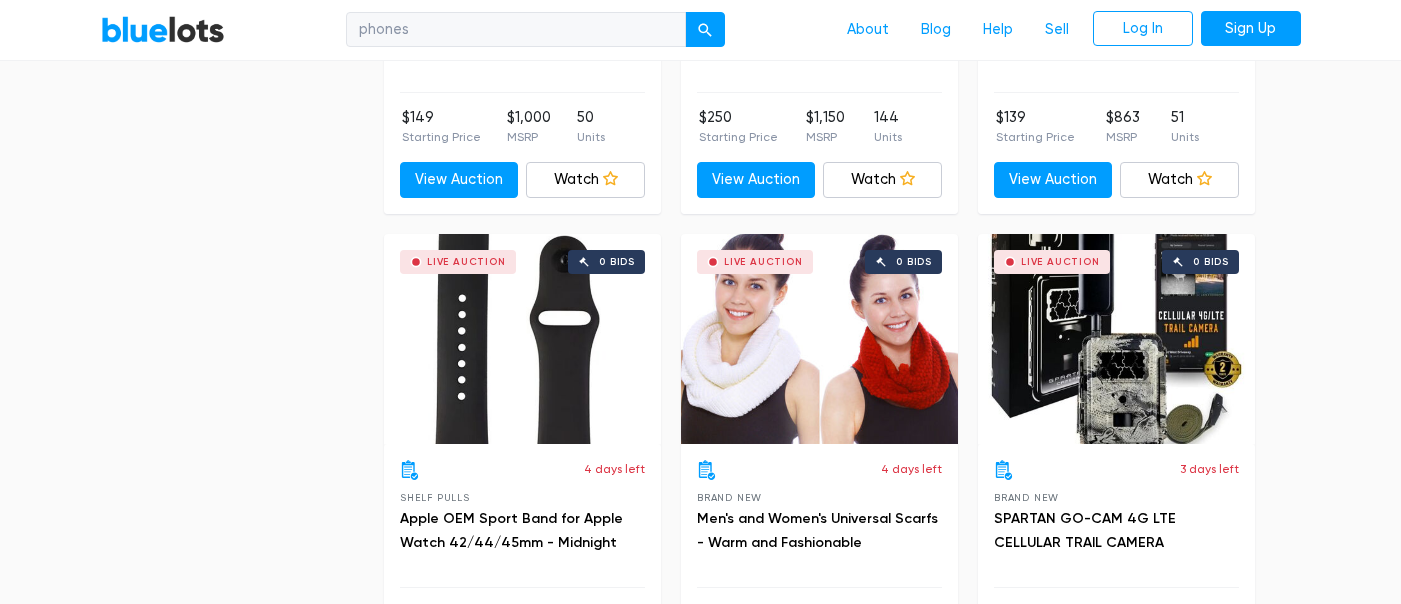 type on "phones" 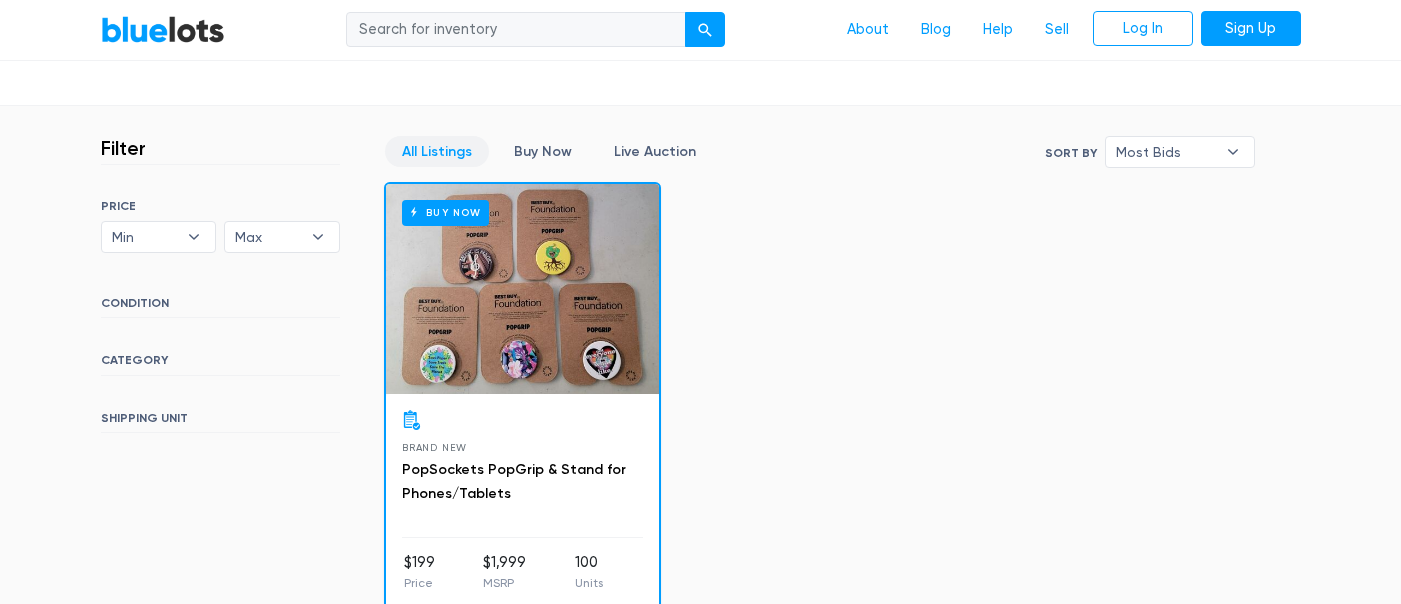 scroll, scrollTop: 482, scrollLeft: 0, axis: vertical 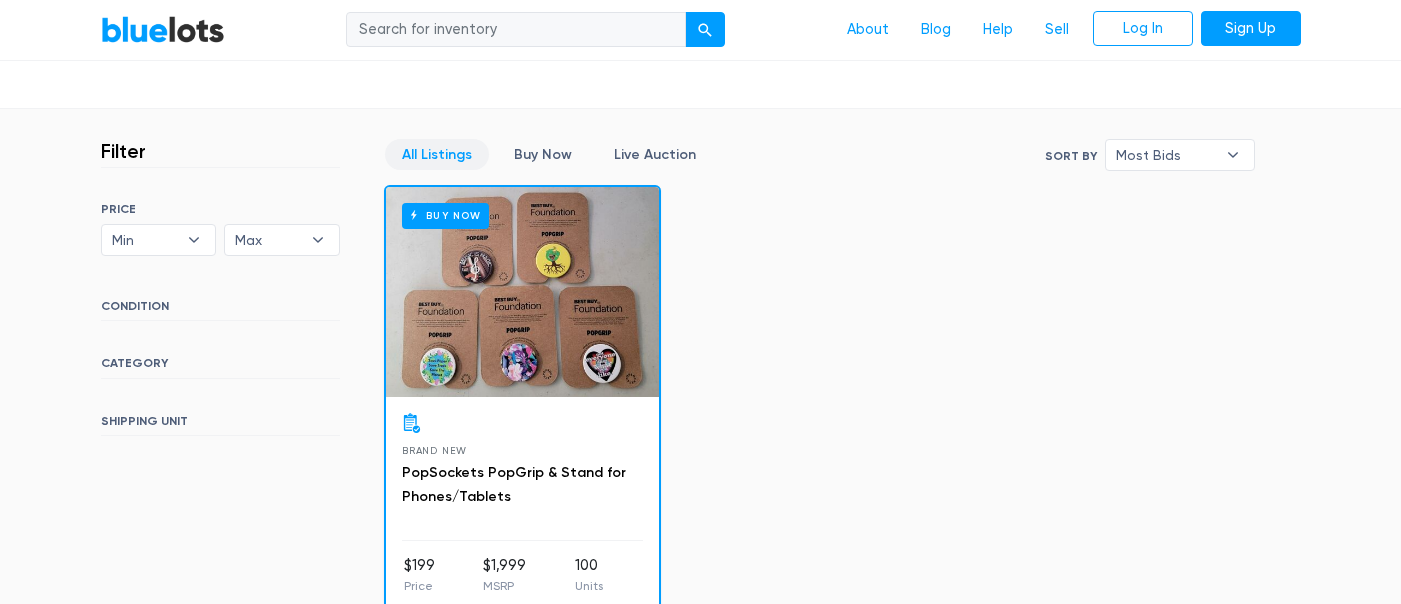 click at bounding box center (516, 30) 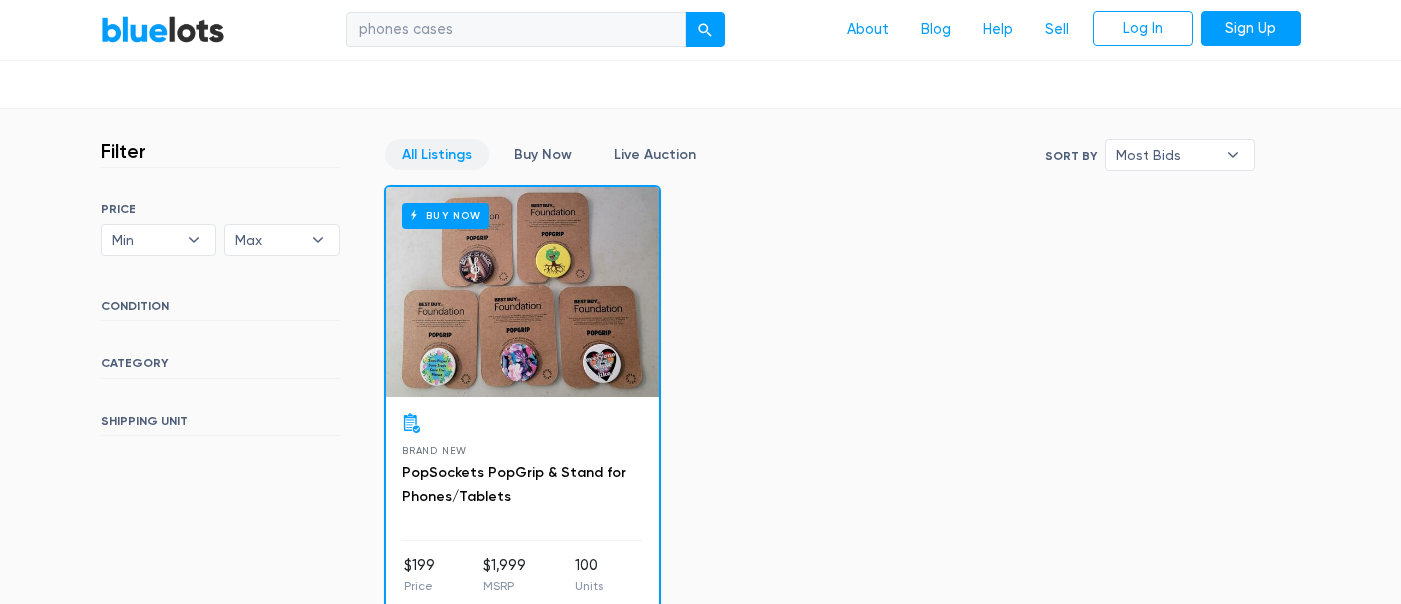 type on "phones cases" 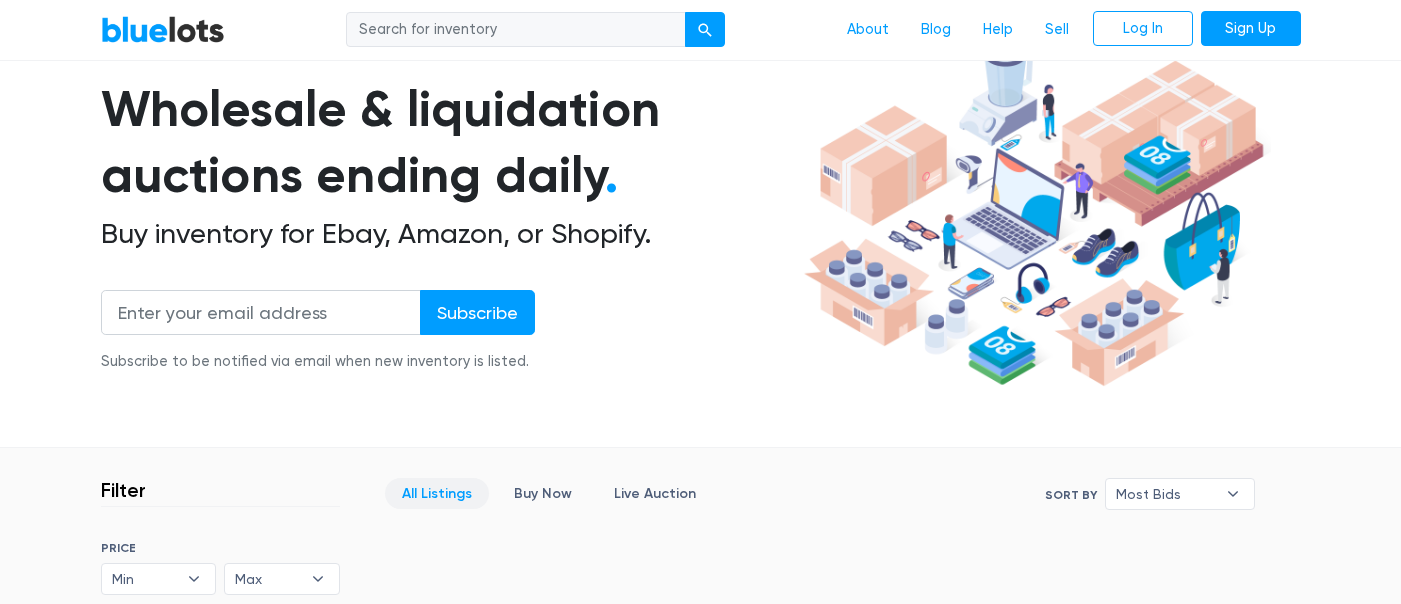 scroll, scrollTop: 0, scrollLeft: 0, axis: both 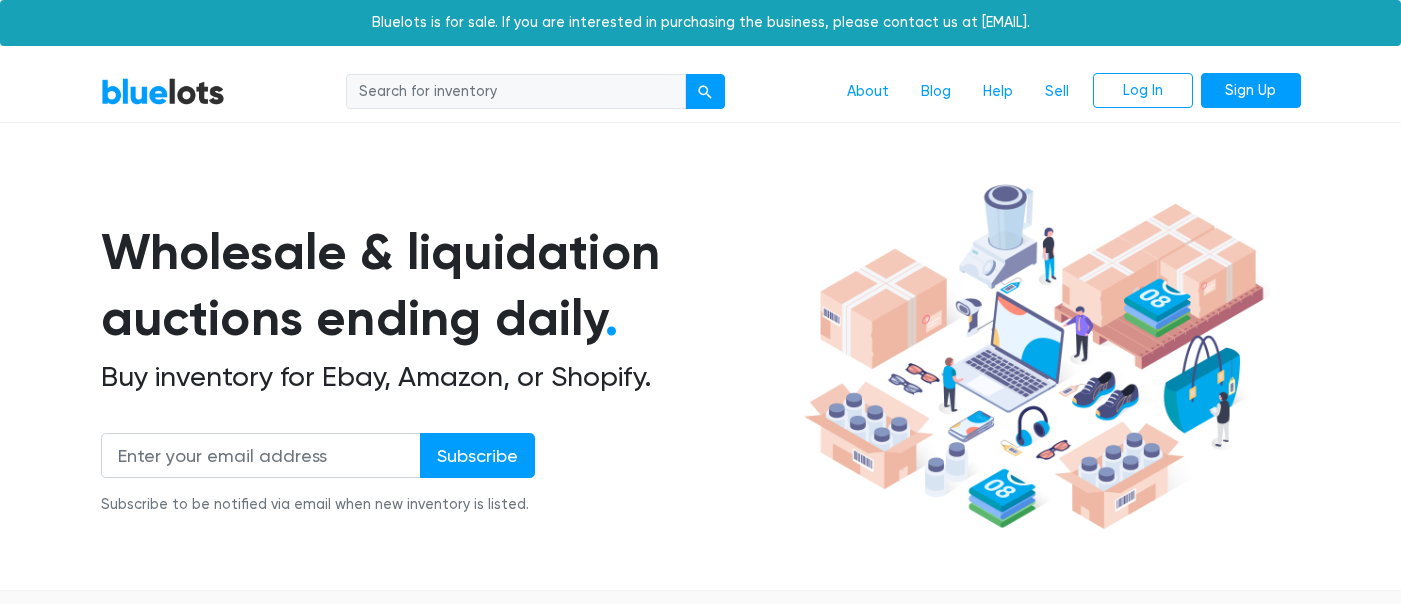click at bounding box center [516, 92] 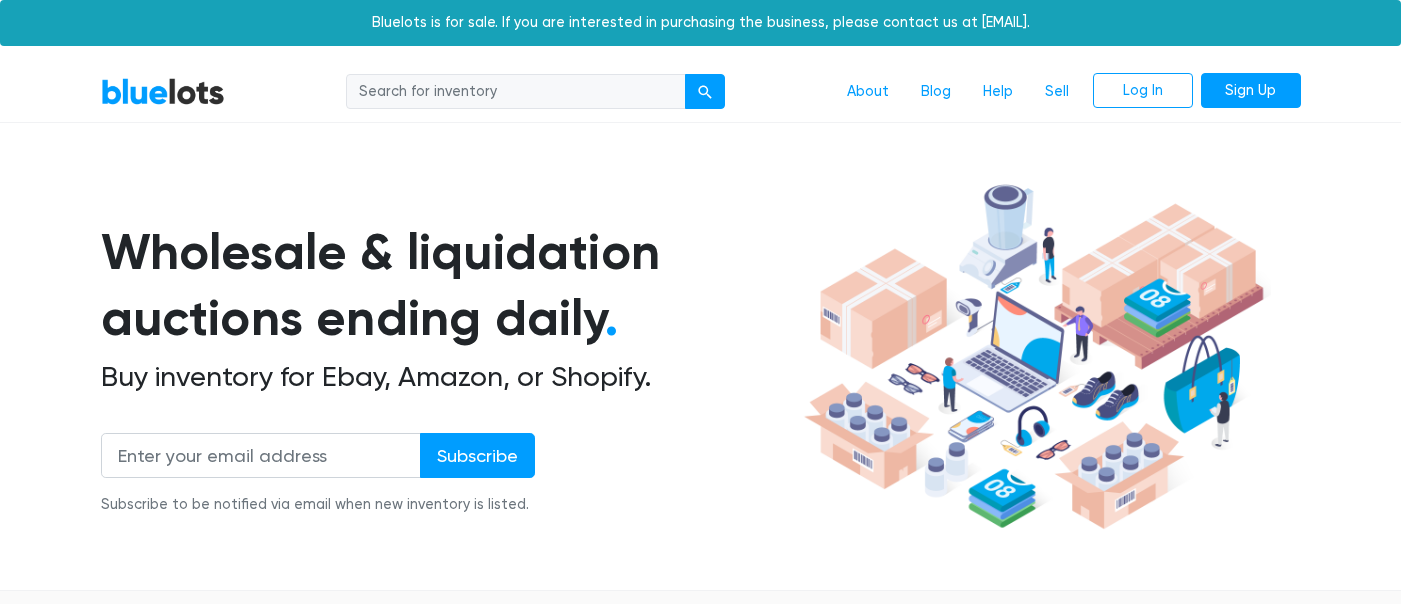 click on "BlueLots
About
Blog
Help
Sell
Log In
Sign Up" at bounding box center [700, 92] 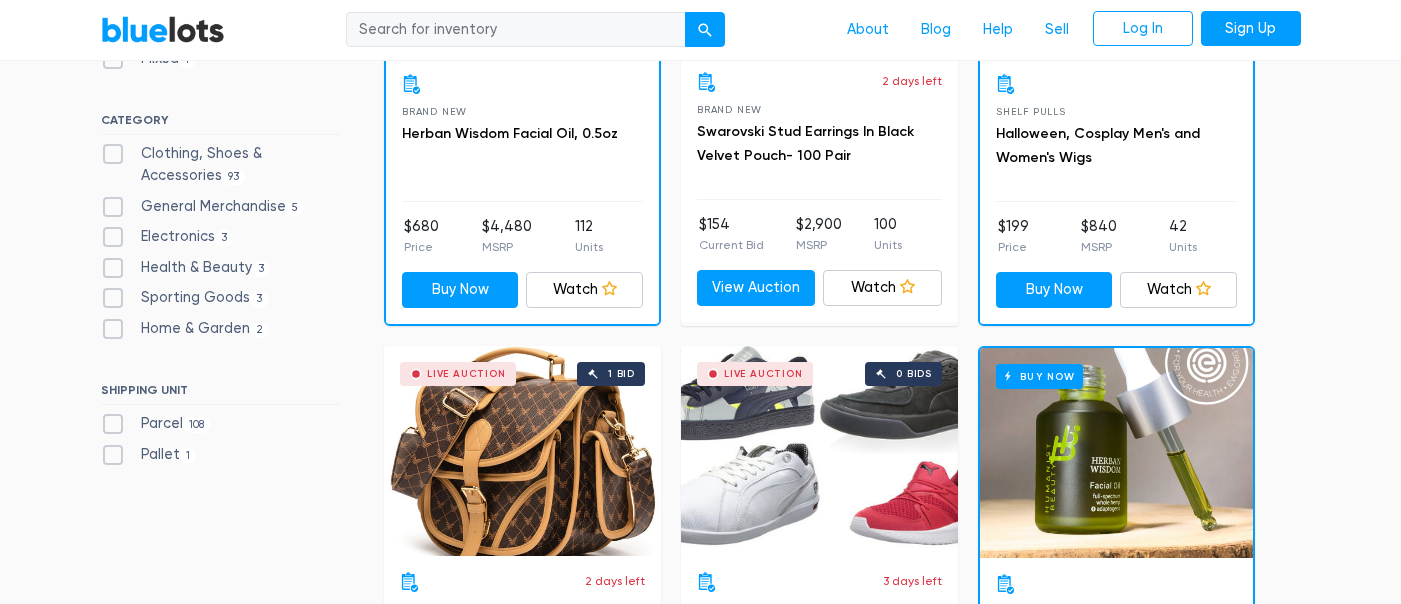 scroll, scrollTop: 837, scrollLeft: 0, axis: vertical 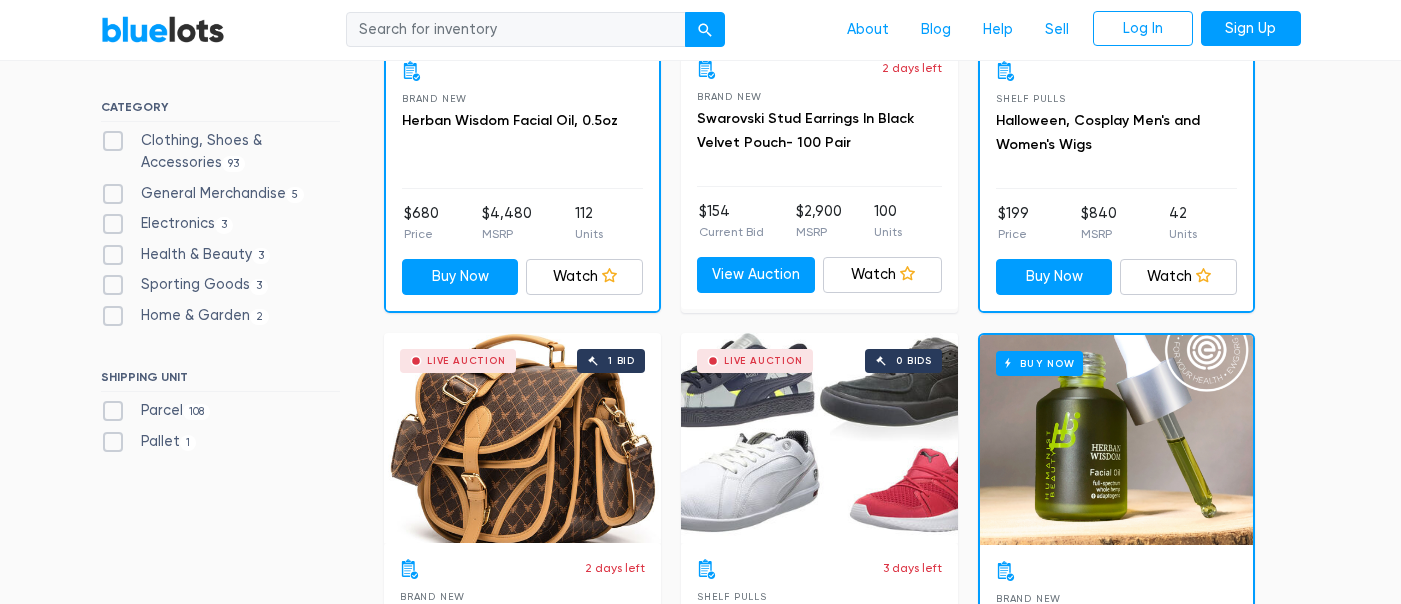 click on "Electronics
3" at bounding box center [167, 224] 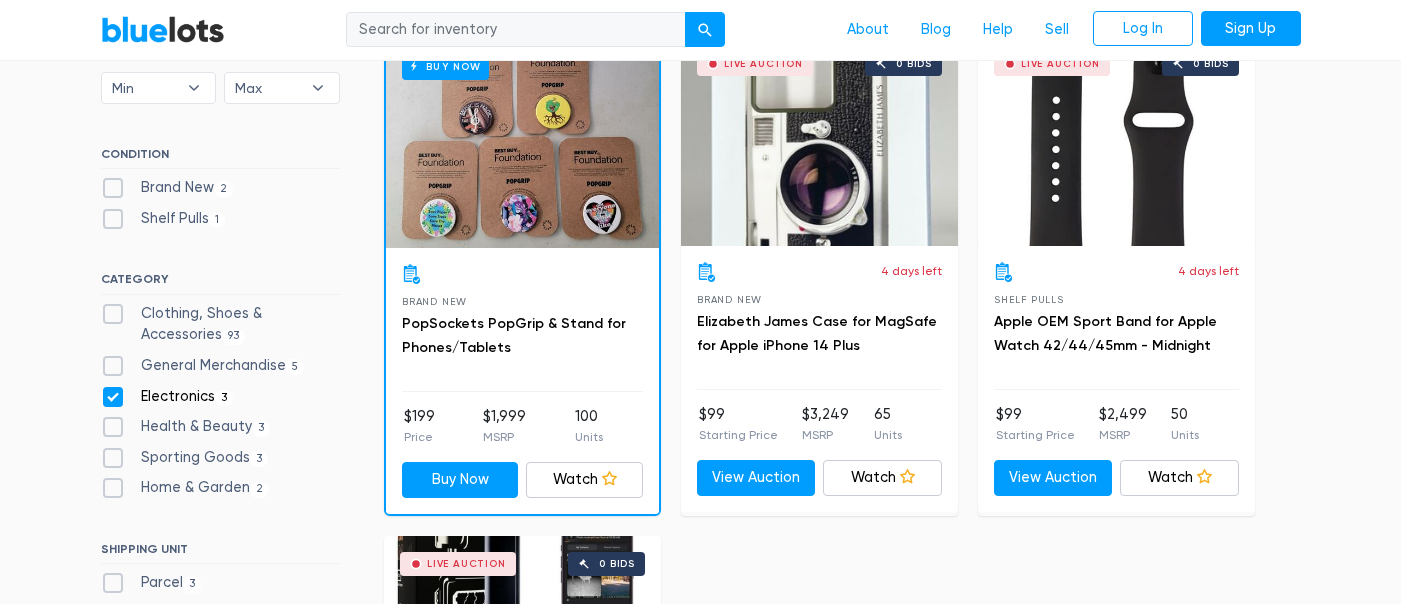 scroll, scrollTop: 625, scrollLeft: 0, axis: vertical 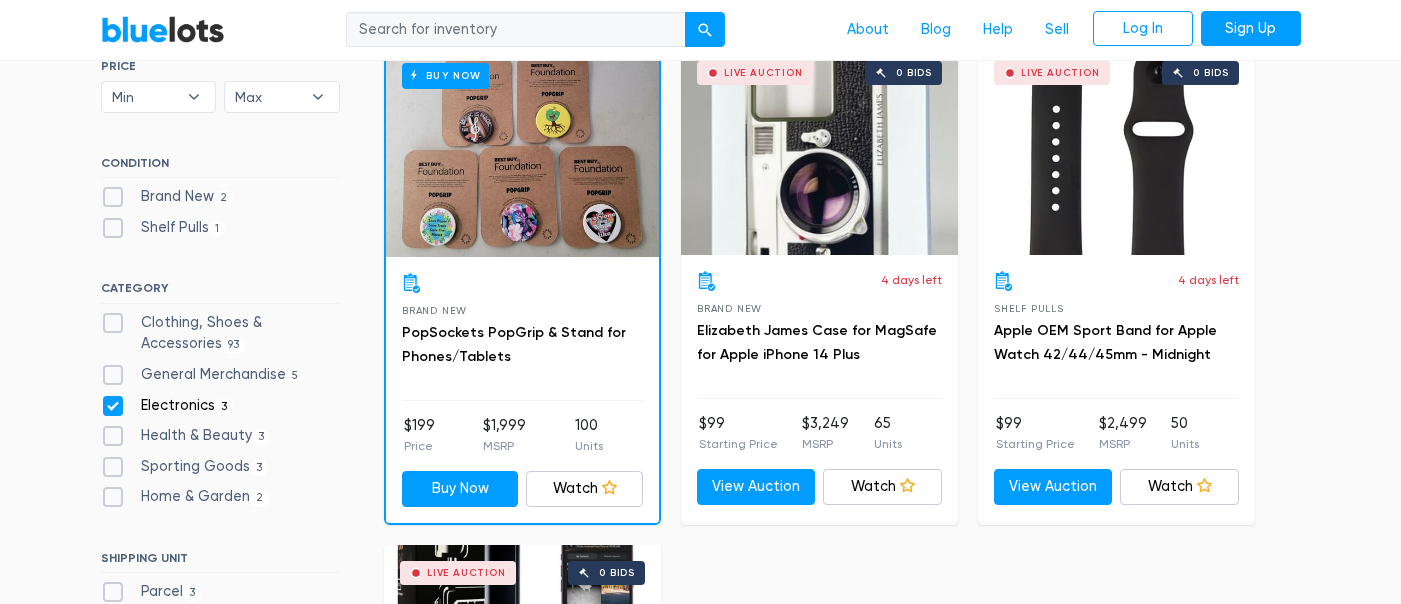 click on "Health & Beauty
3" at bounding box center [186, 436] 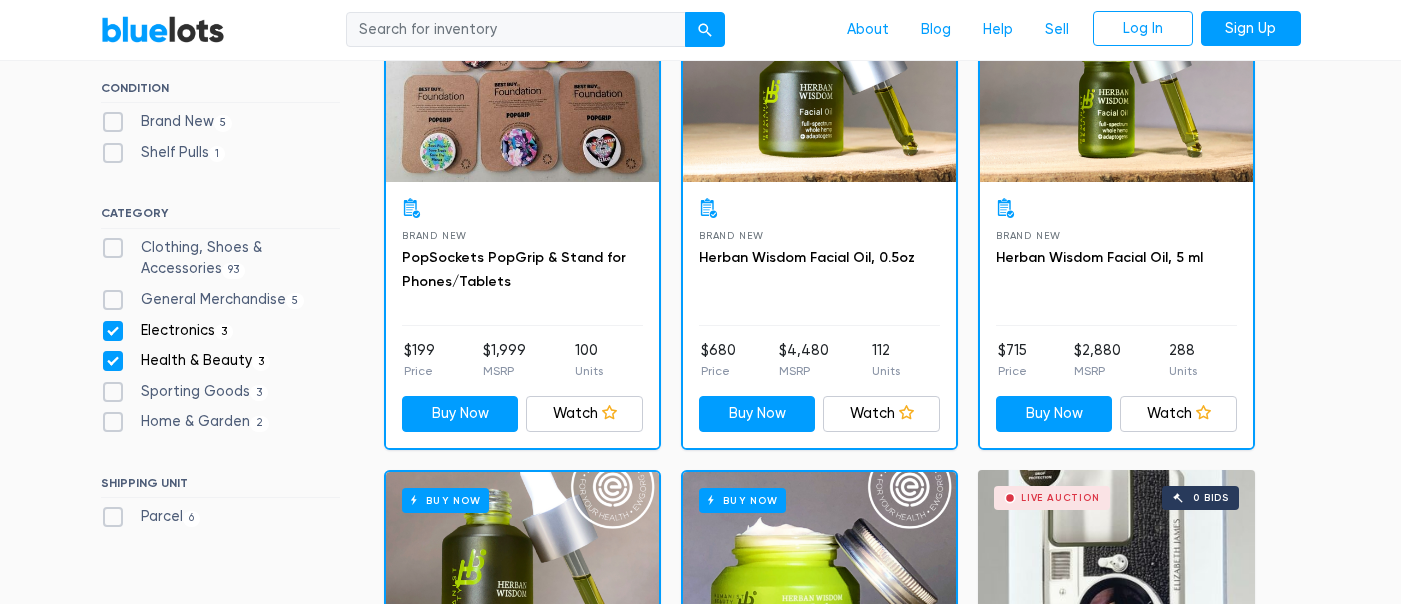 scroll, scrollTop: 702, scrollLeft: 0, axis: vertical 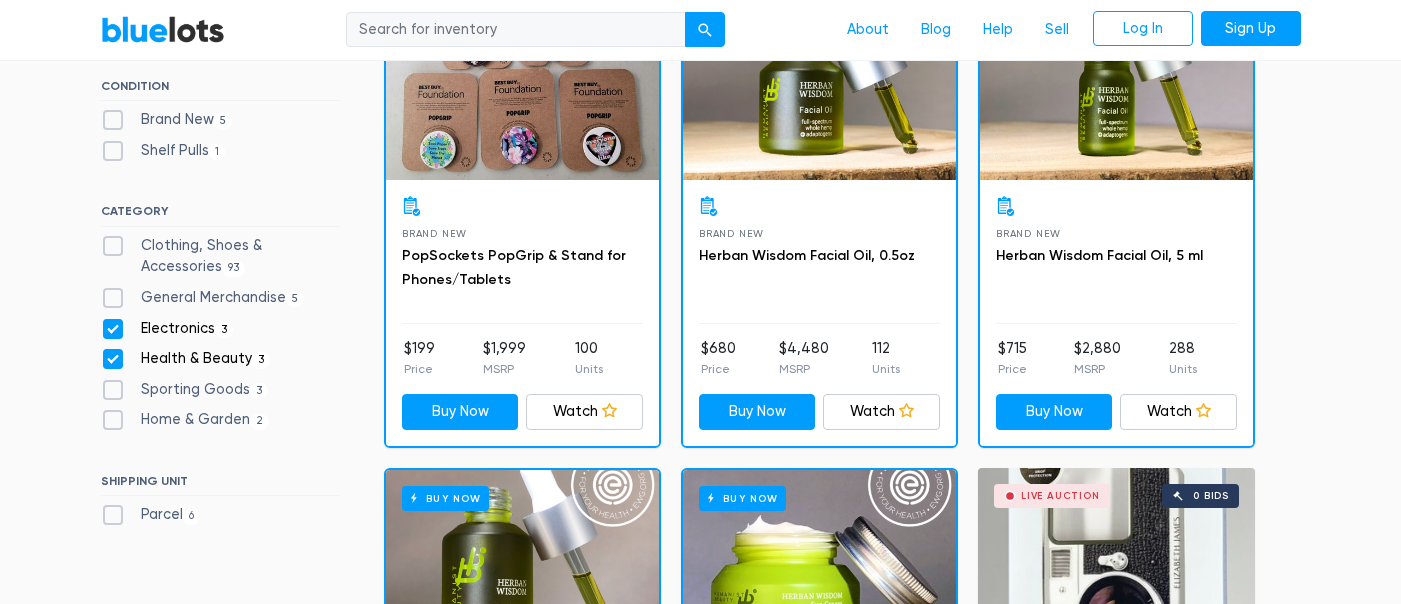click on "Electronics
3" at bounding box center (167, 329) 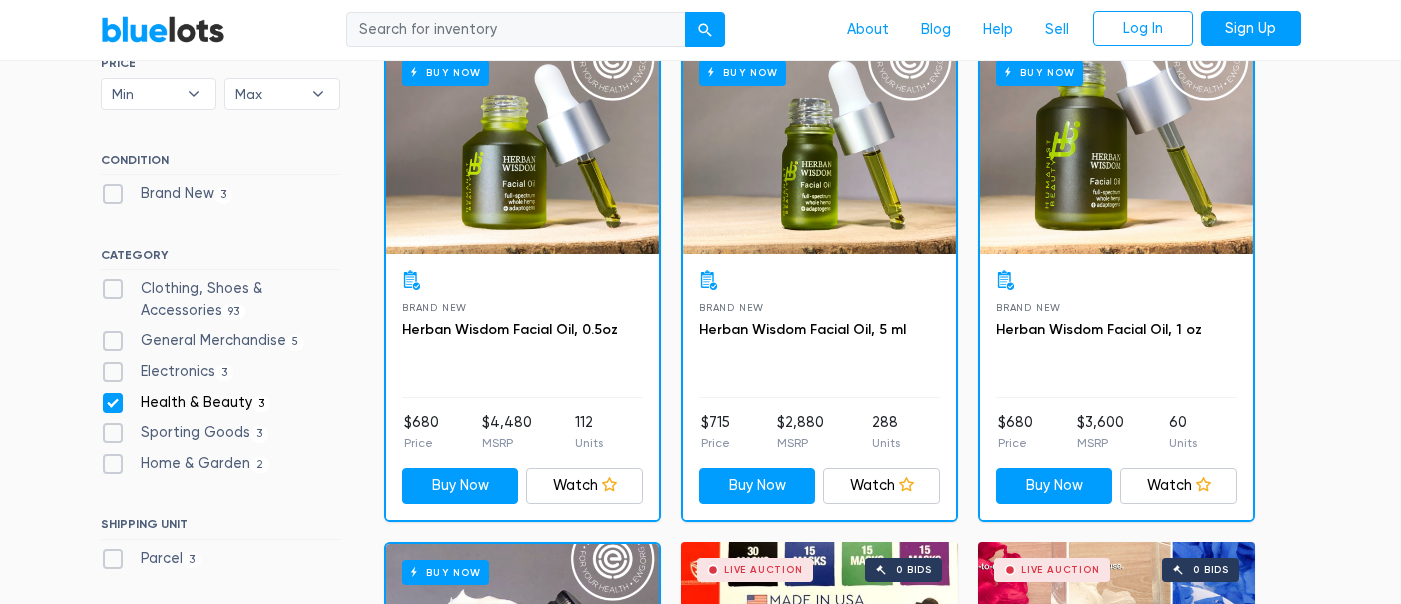 scroll, scrollTop: 627, scrollLeft: 0, axis: vertical 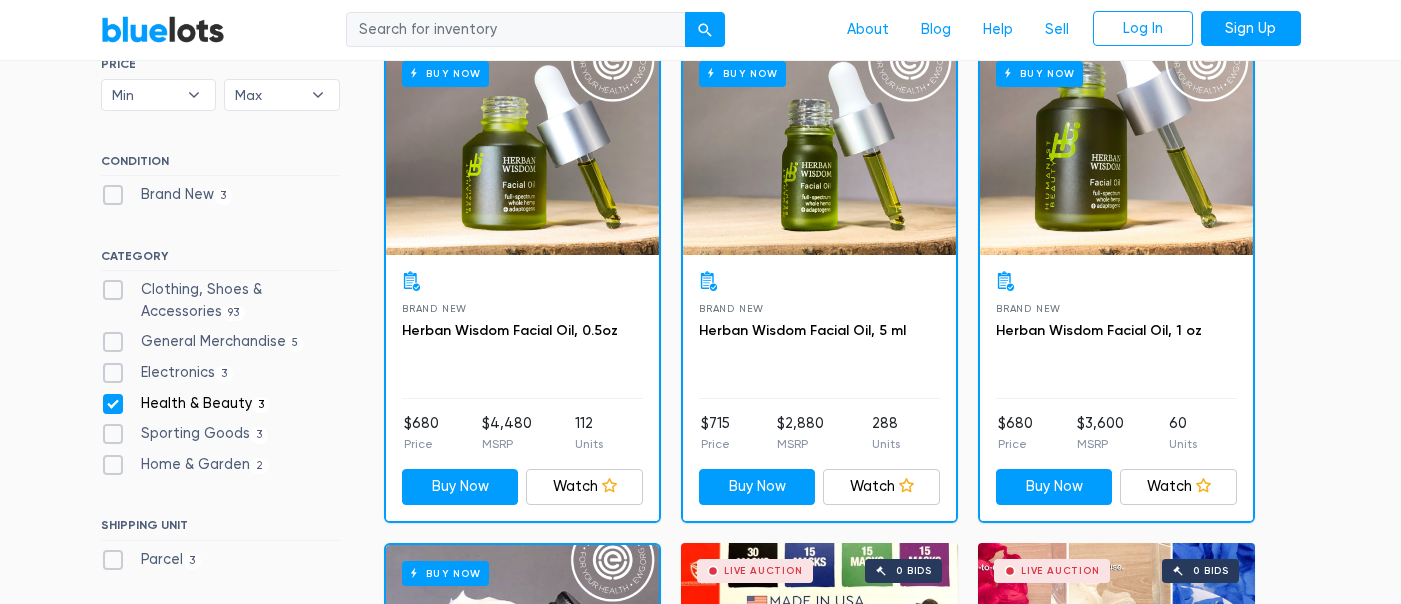 click on "General Merchandise
5" at bounding box center [203, 342] 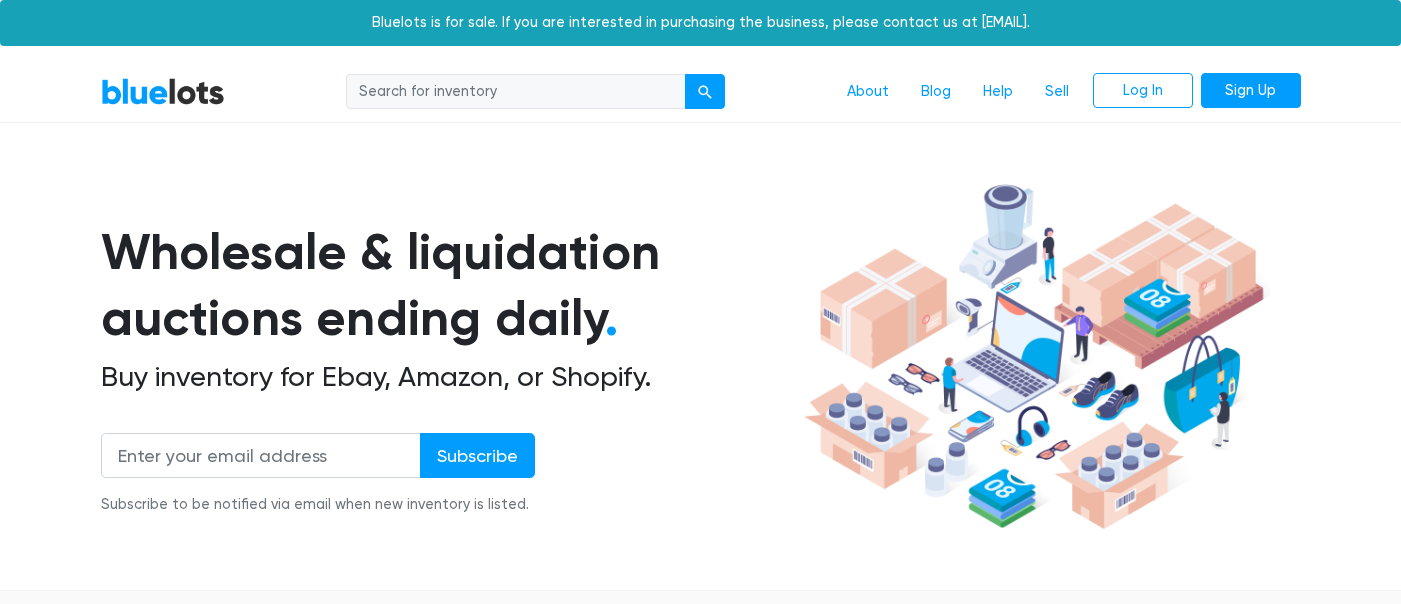 scroll, scrollTop: 538, scrollLeft: 0, axis: vertical 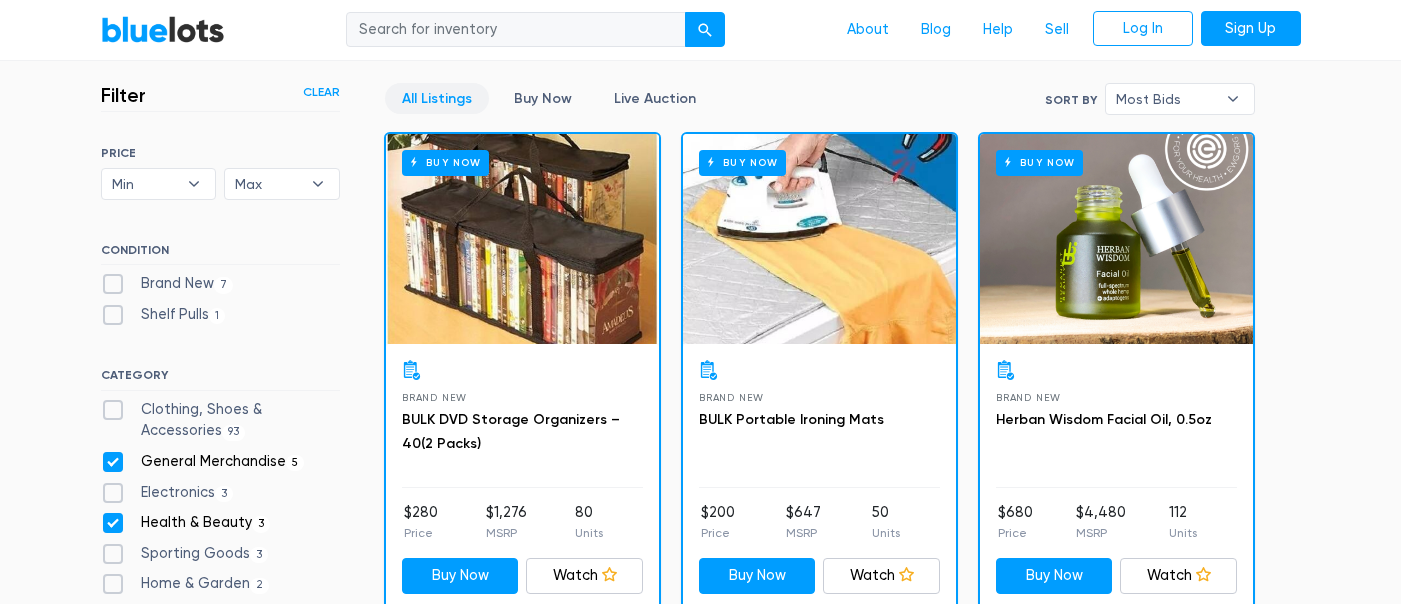 click on "Health & Beauty
3" at bounding box center (186, 523) 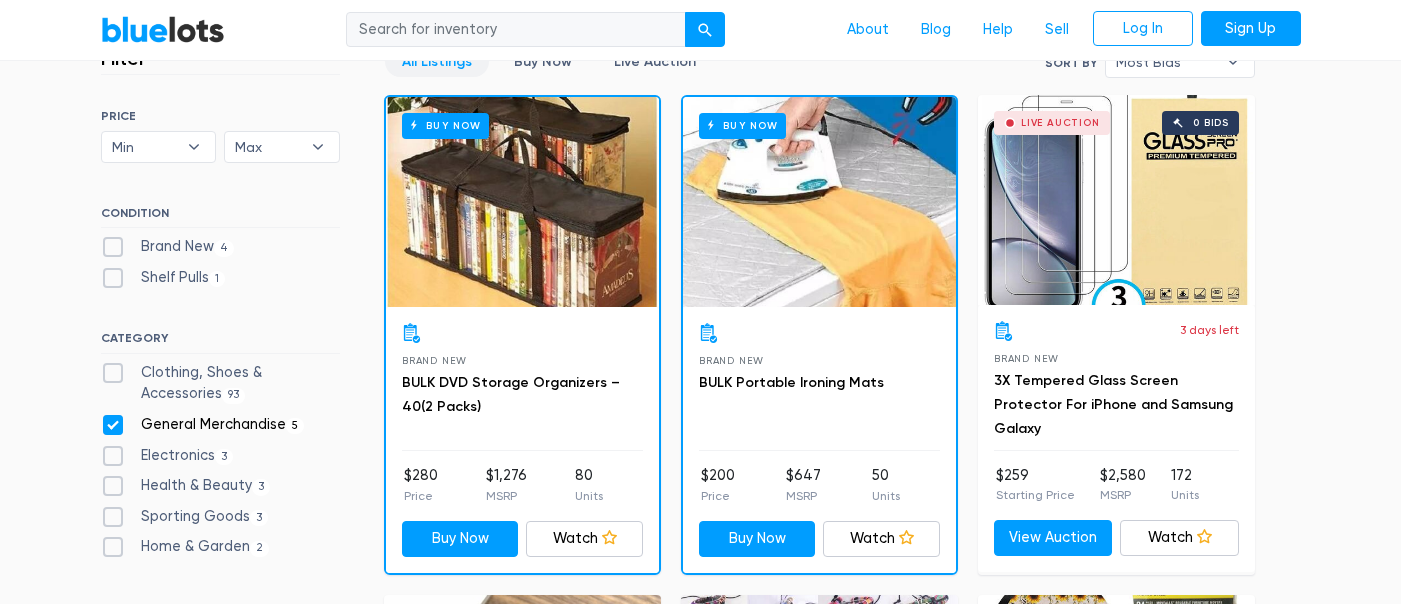 scroll, scrollTop: 536, scrollLeft: 0, axis: vertical 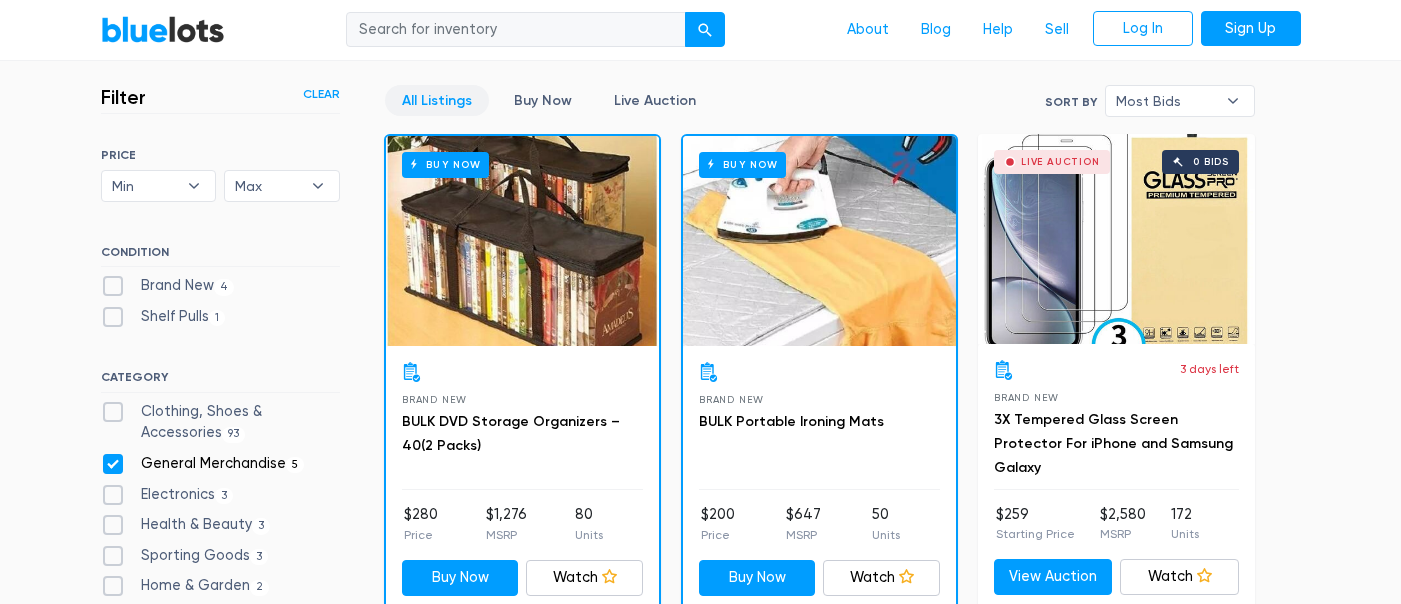 click on "General Merchandise
5" at bounding box center (203, 464) 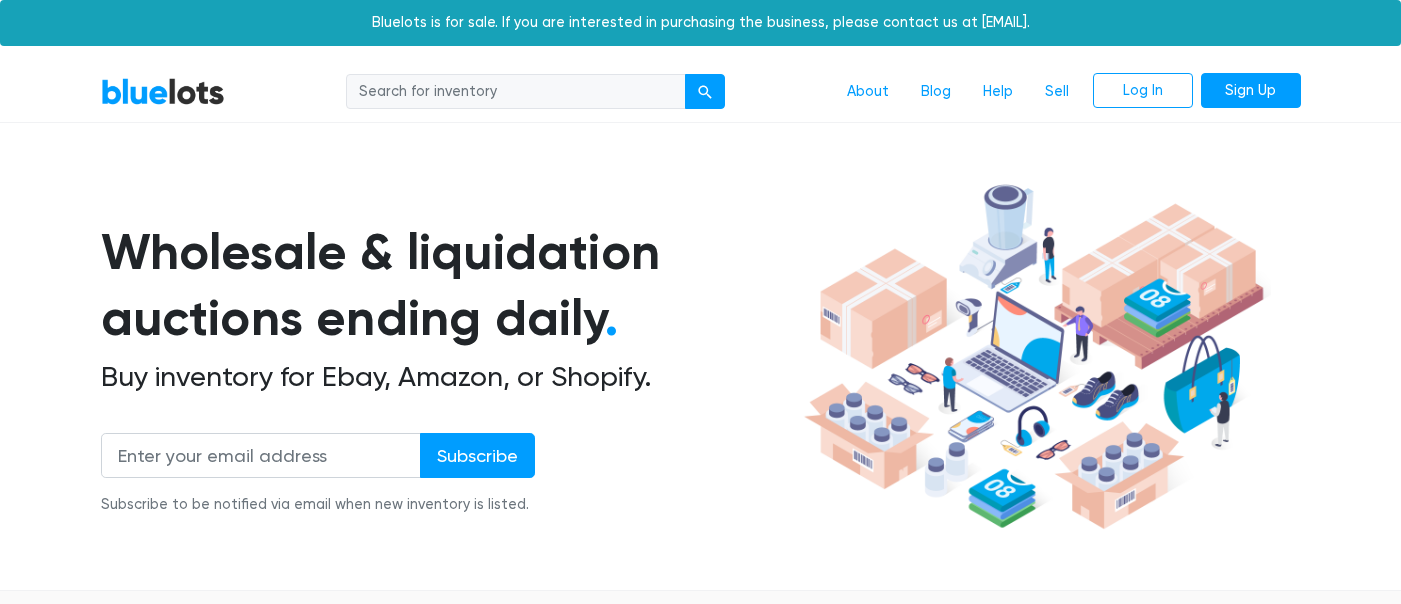 scroll, scrollTop: 538, scrollLeft: 0, axis: vertical 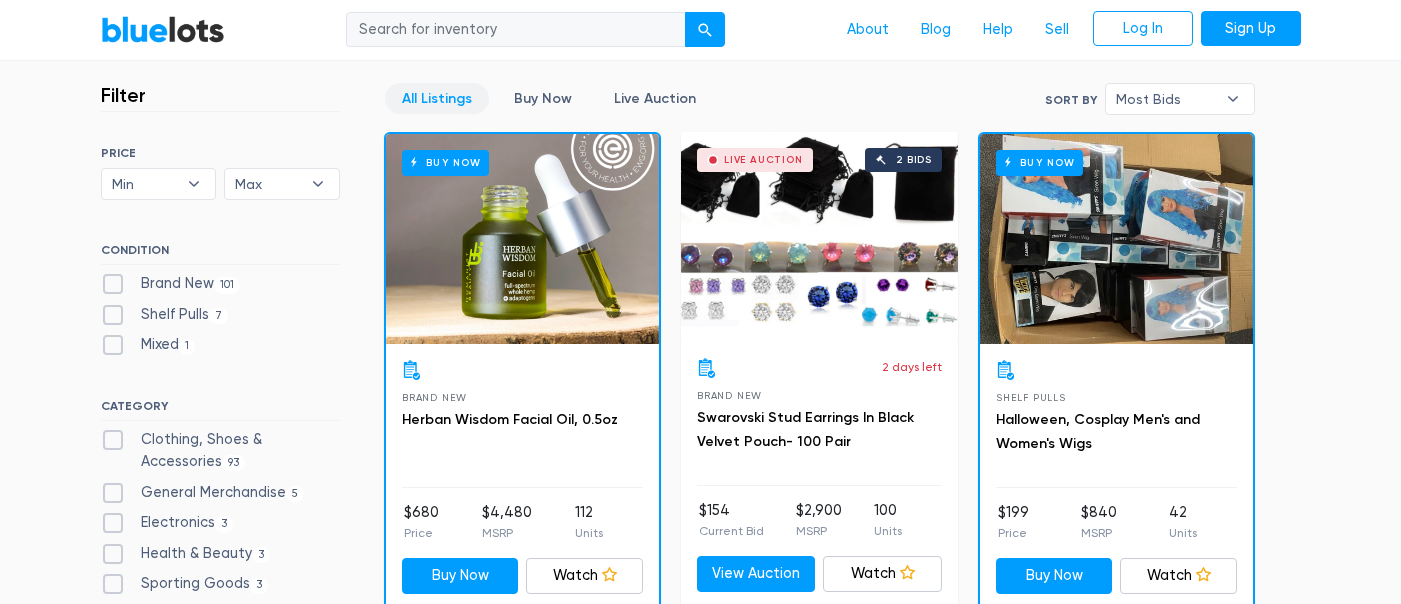 click on "Clothing, Shoes & Accessories
93" at bounding box center (220, 450) 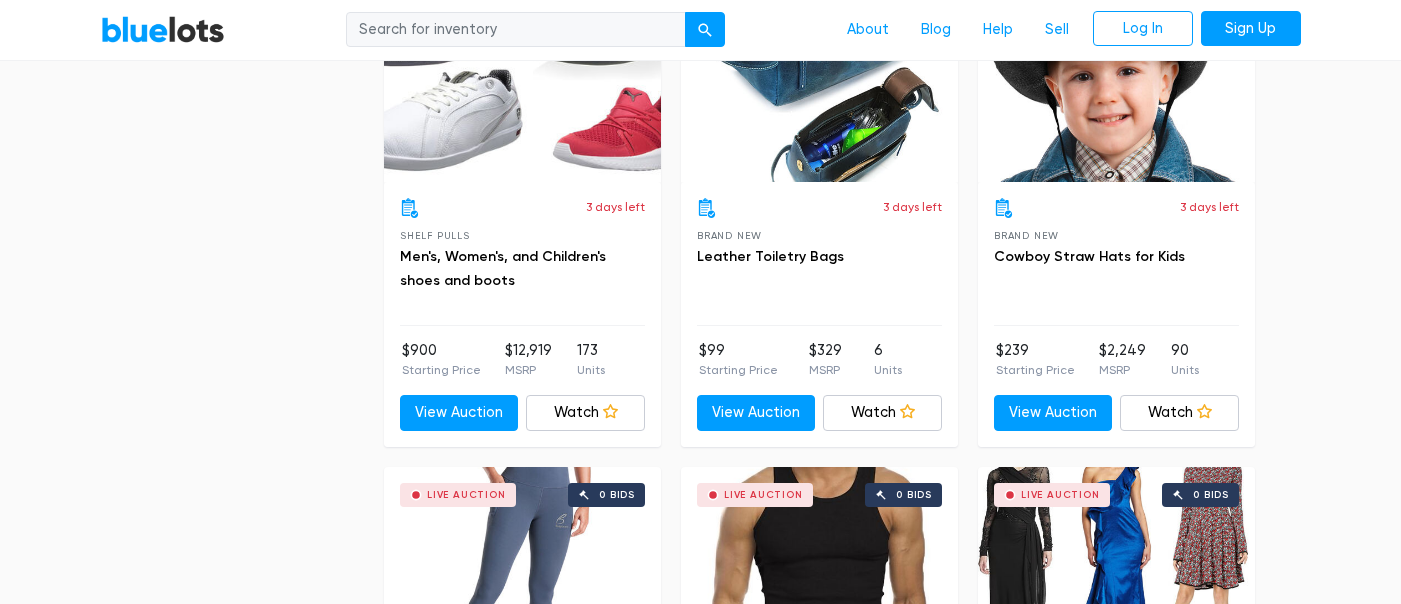 scroll, scrollTop: 1146, scrollLeft: 0, axis: vertical 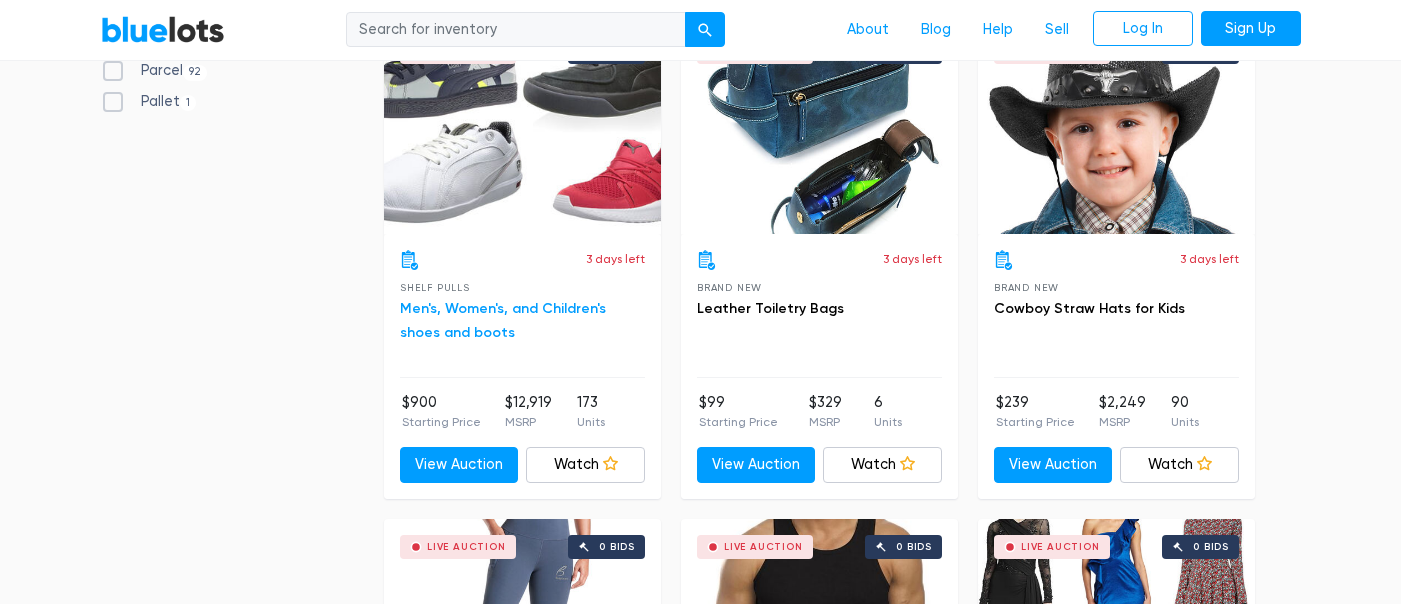 click on "Men's, Women's, and Children's shoes and boots" at bounding box center [503, 320] 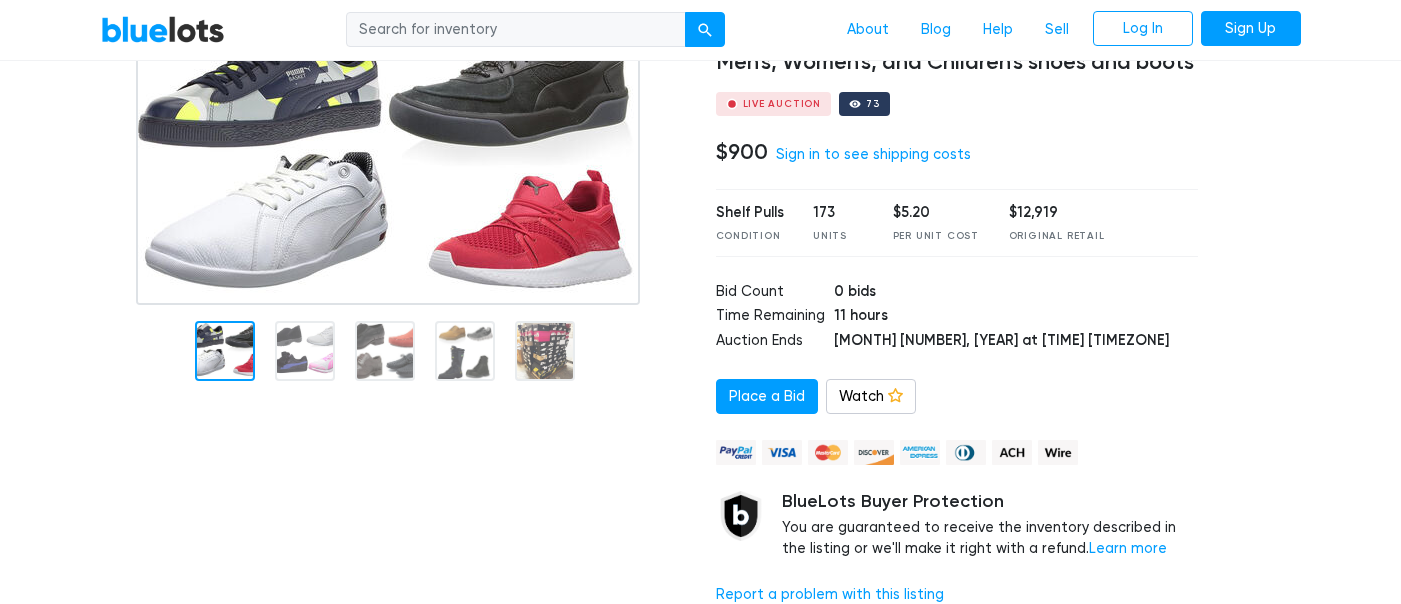 scroll, scrollTop: 0, scrollLeft: 0, axis: both 